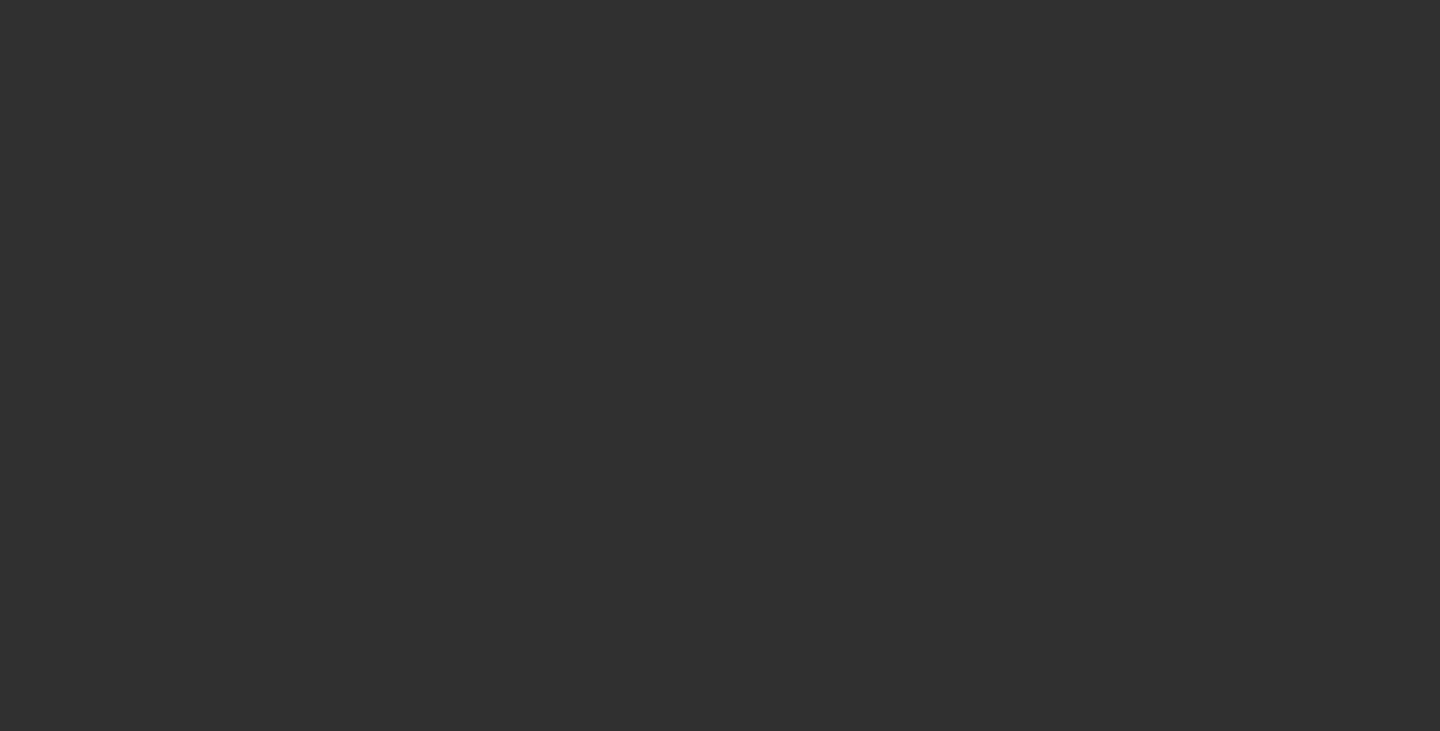 scroll, scrollTop: 0, scrollLeft: 0, axis: both 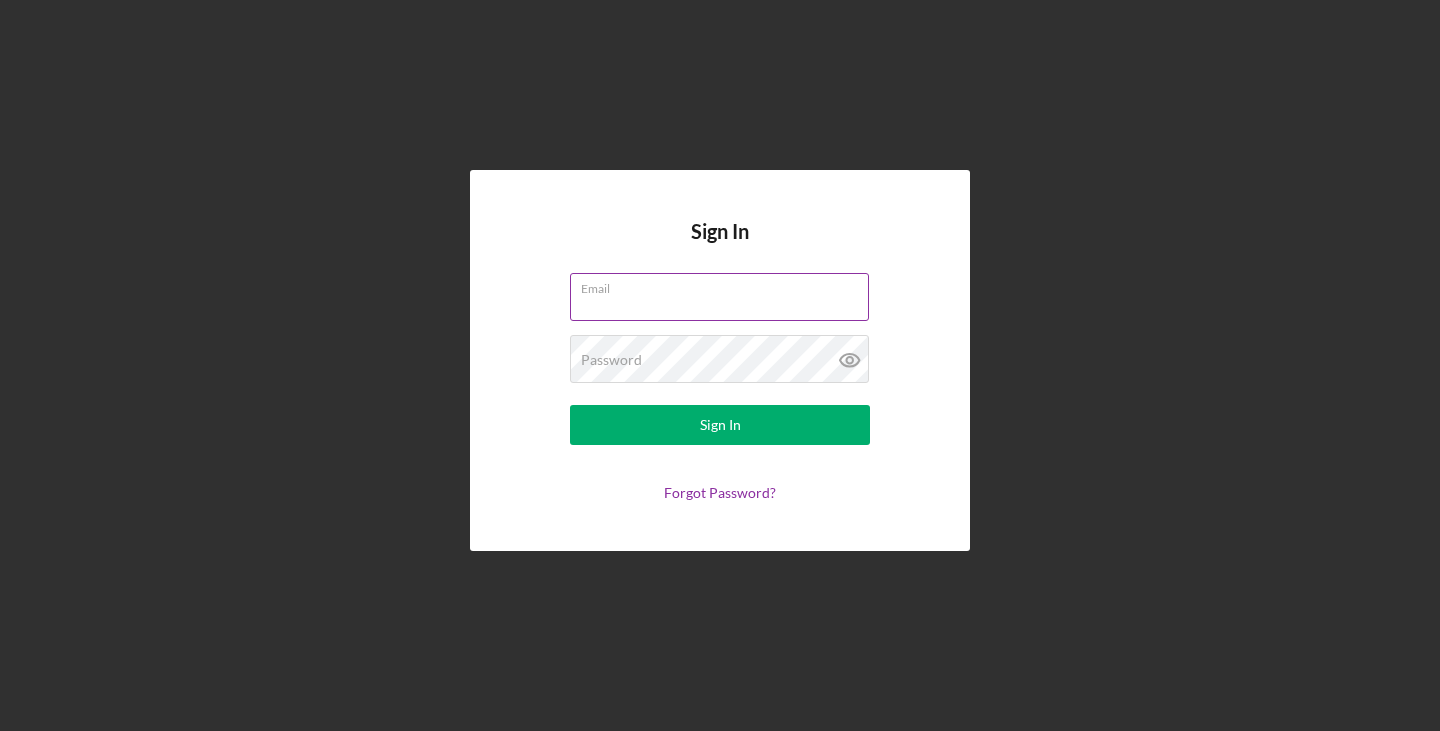 click on "Email" at bounding box center (719, 297) 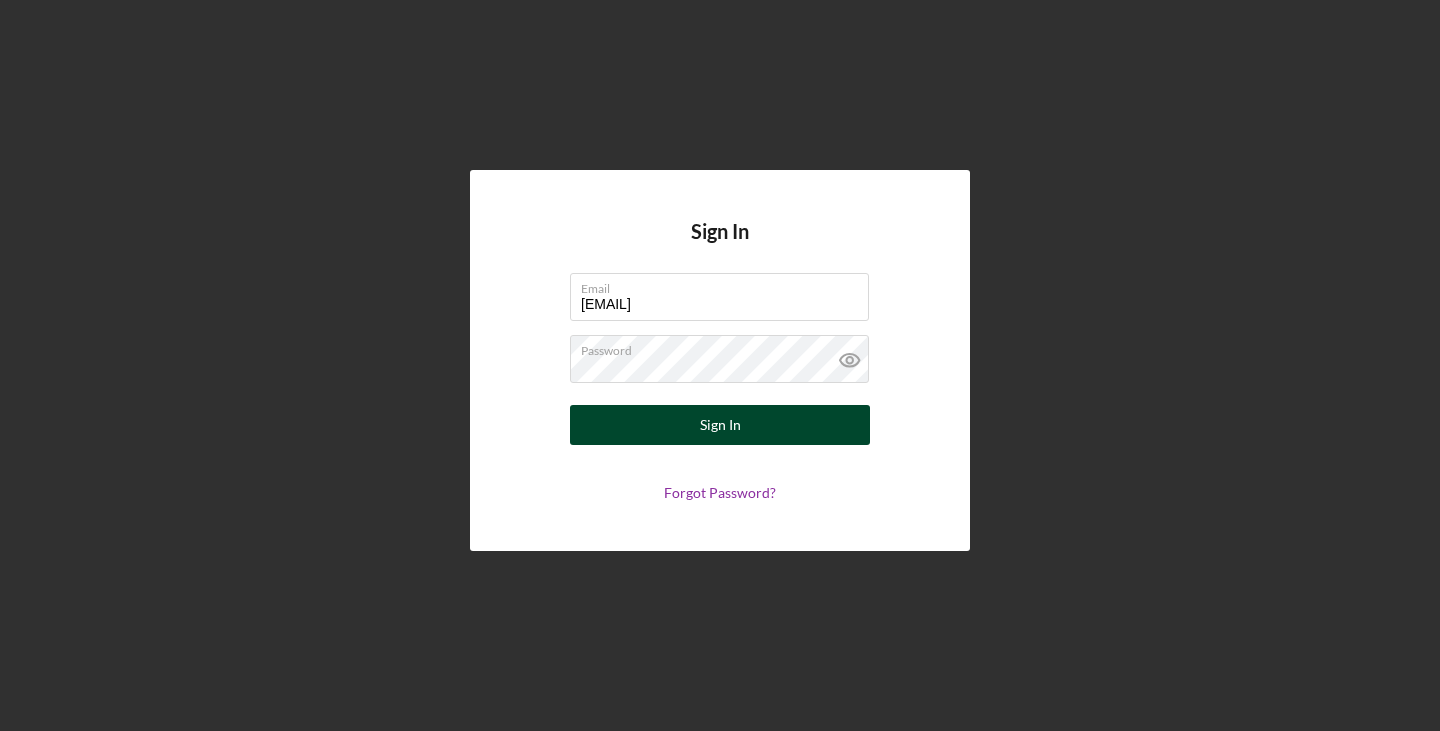 click on "Sign In" at bounding box center [720, 425] 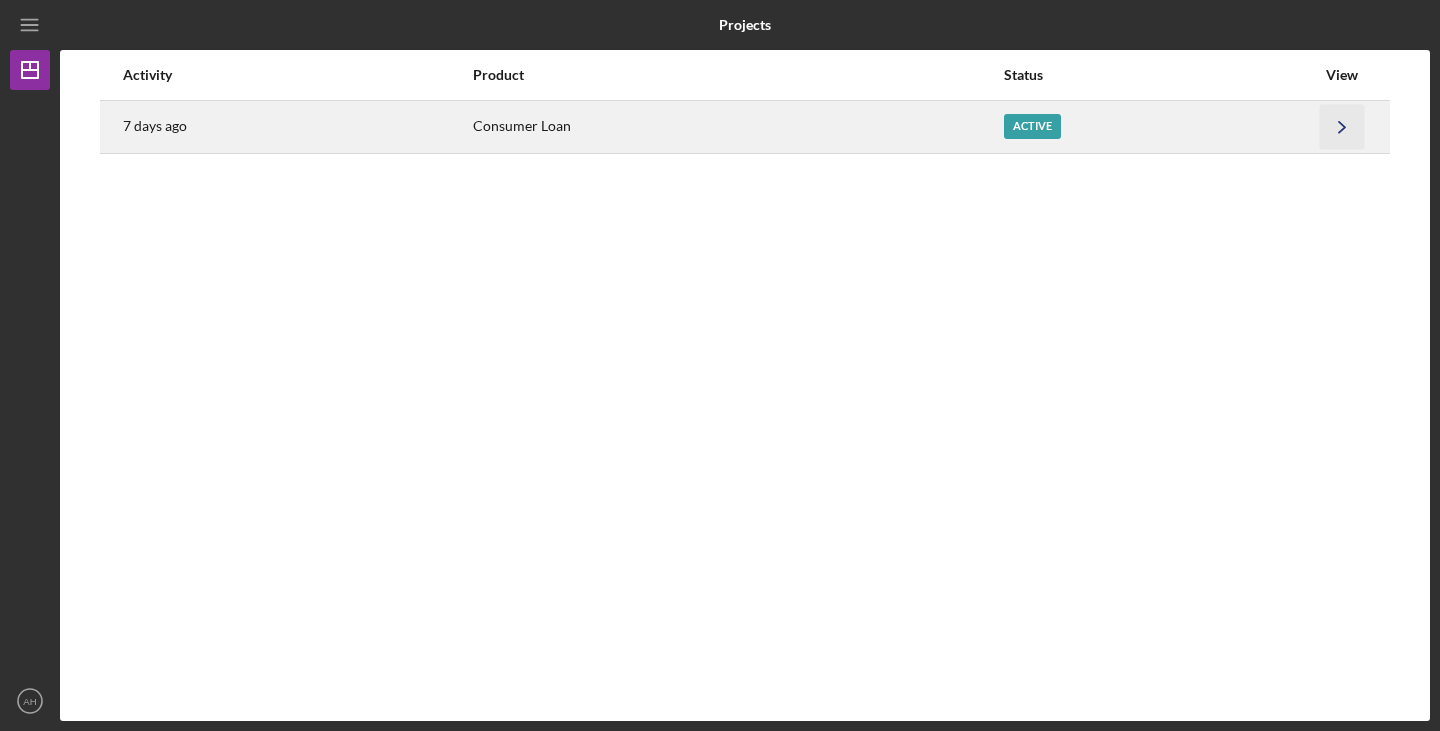 click on "Icon/Navigate" 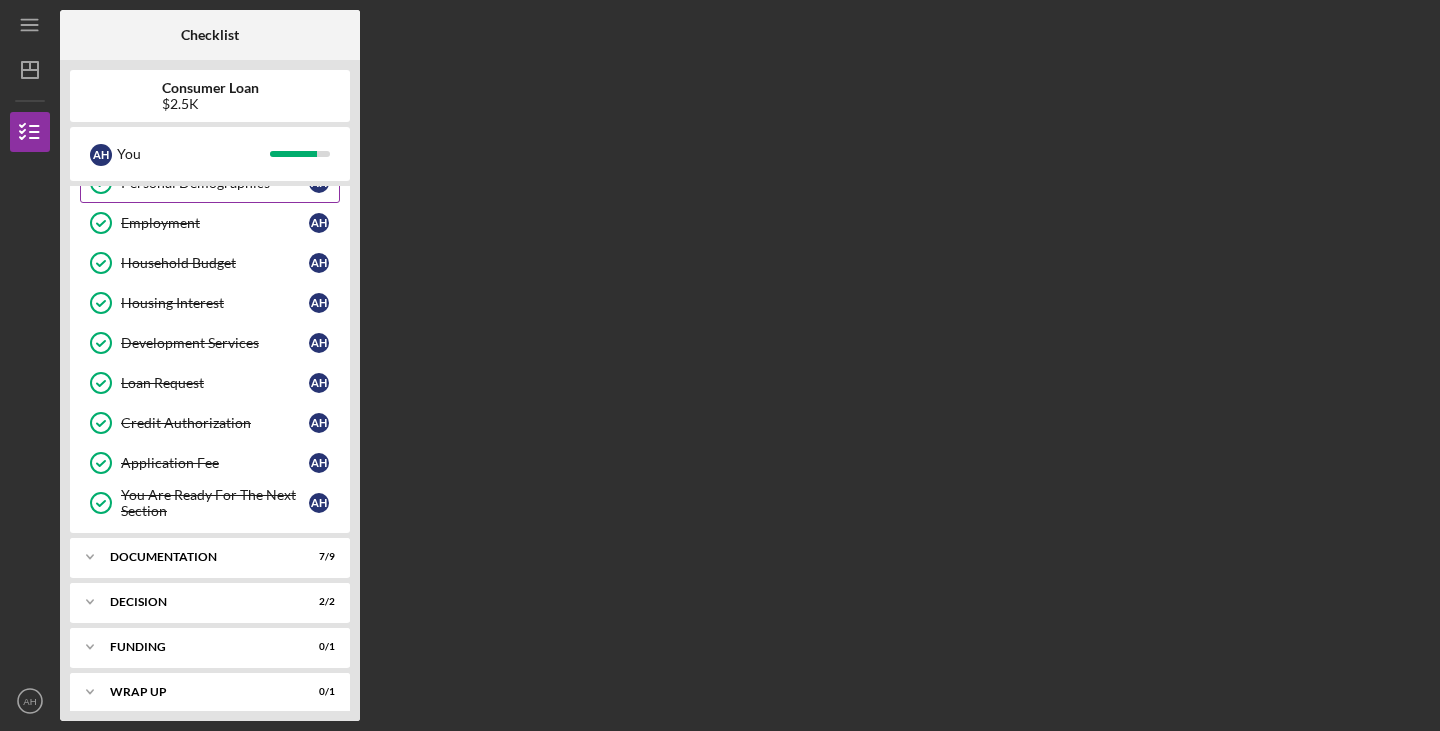 scroll, scrollTop: 116, scrollLeft: 0, axis: vertical 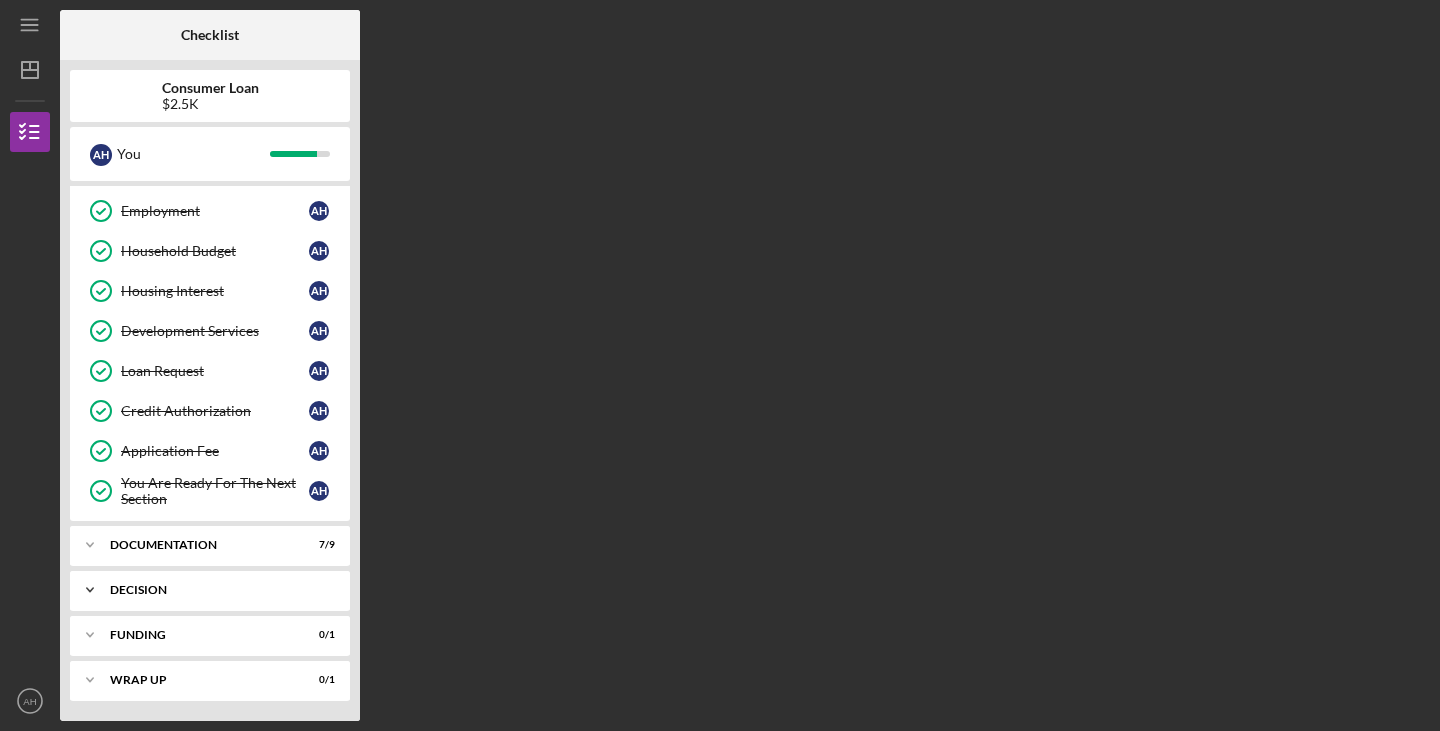 click on "Decision" at bounding box center [217, 590] 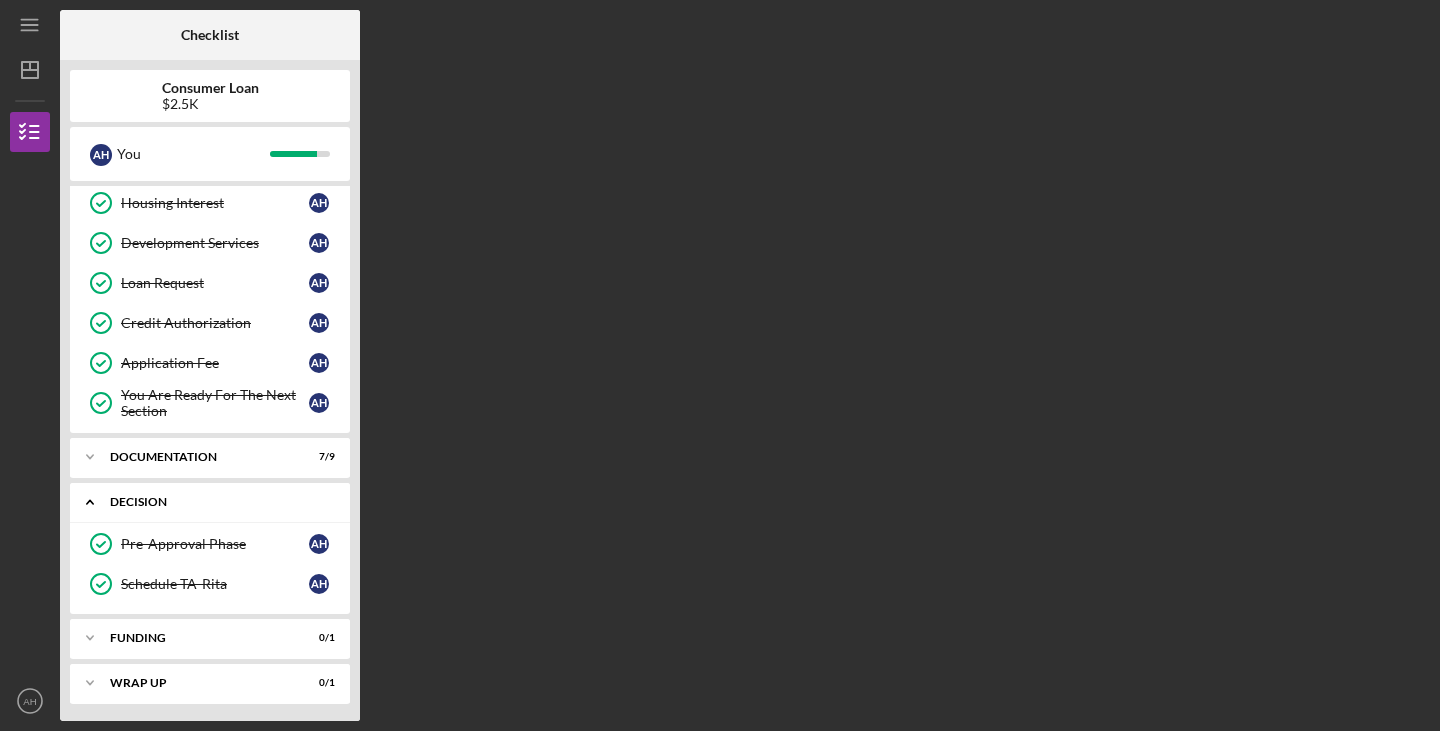 scroll, scrollTop: 207, scrollLeft: 0, axis: vertical 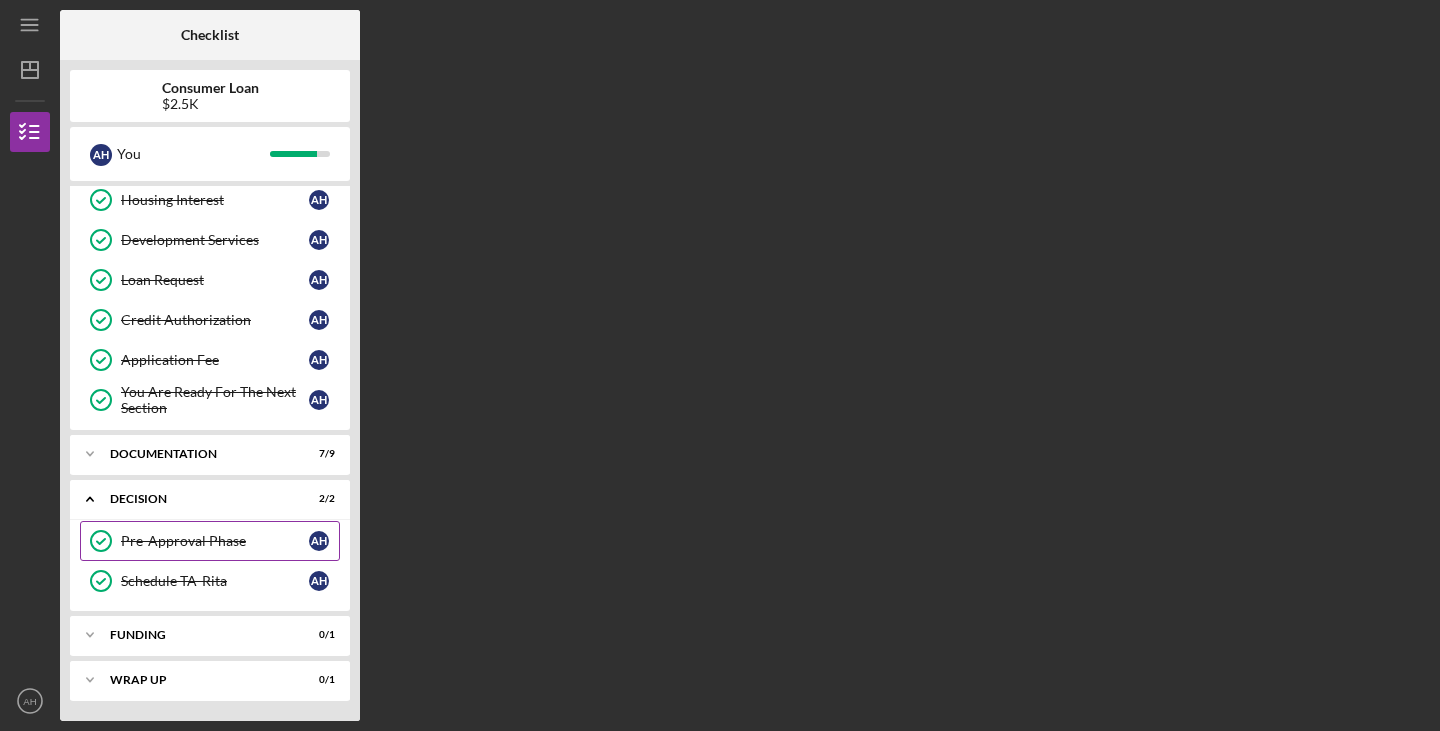 click on "Pre-Approval Phase" at bounding box center (215, 541) 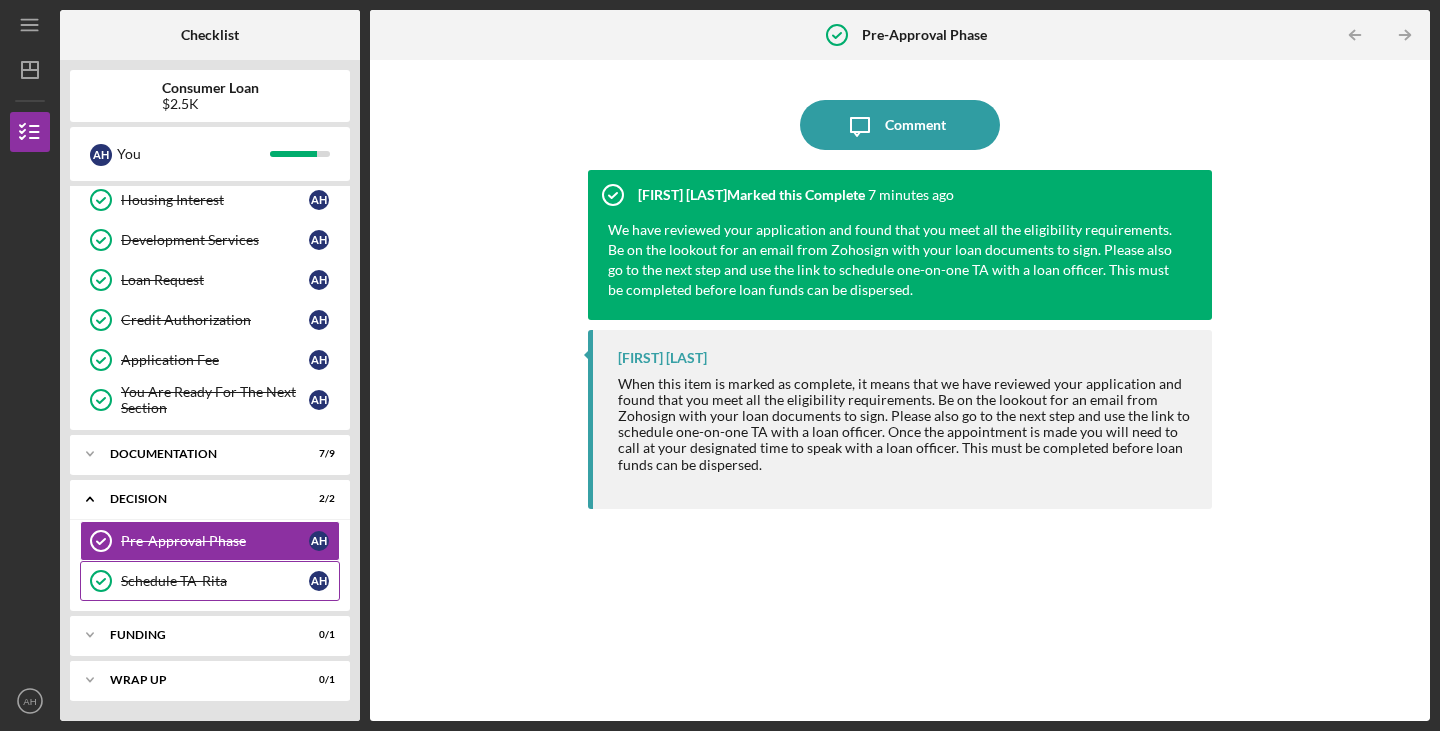 click on "Schedule TA-Rita" at bounding box center (215, 581) 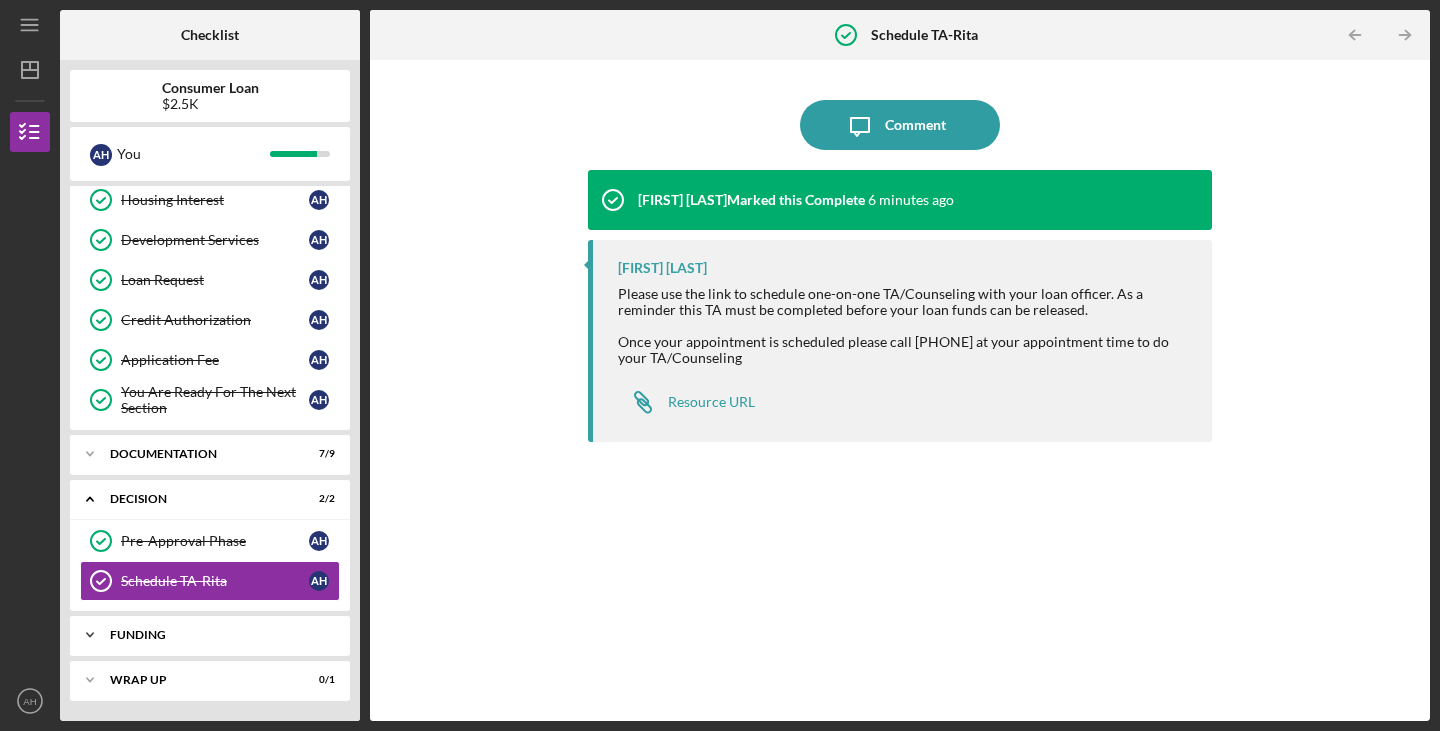 click on "Funding" at bounding box center (217, 635) 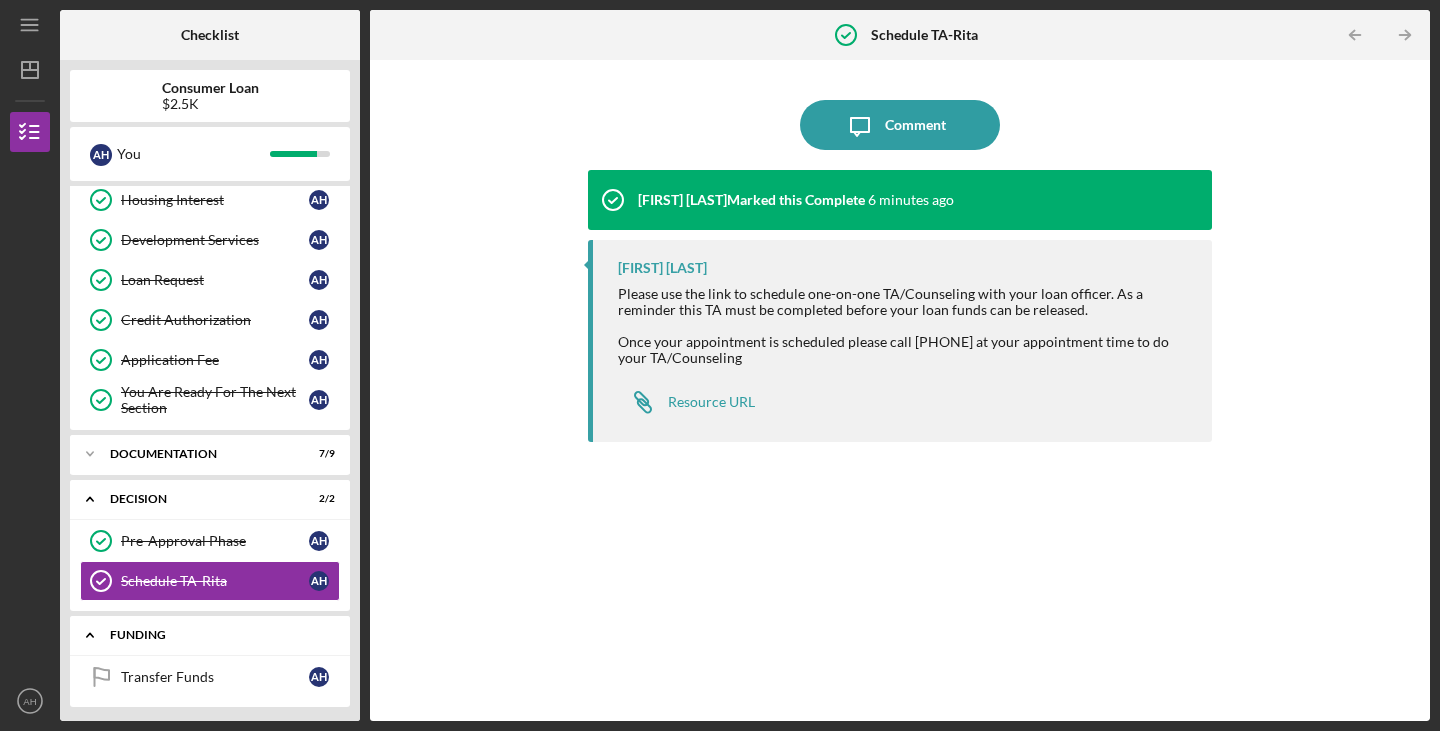 scroll, scrollTop: 258, scrollLeft: 0, axis: vertical 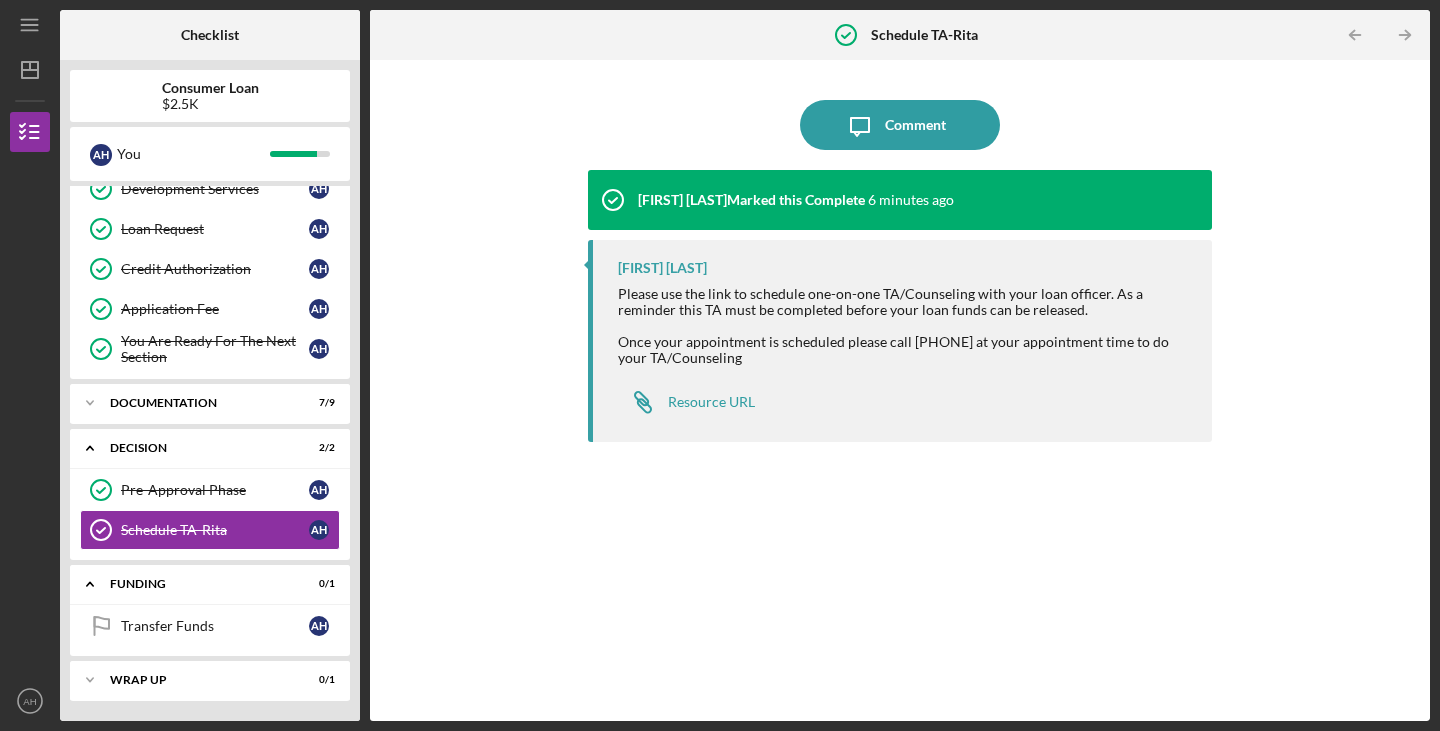 click on "Rita Casper  Marked this Complete    6 minutes ago Rita Casper   Please use the link to schedule one-on-one TA/Counseling with your loan officer. As a reminder this TA must be completed before your loan funds can be released.
Once your appointment is scheduled please call 715-284-2470 at your appointment time to do your TA/Counseling Icon/Link Resource URL" at bounding box center [900, 430] 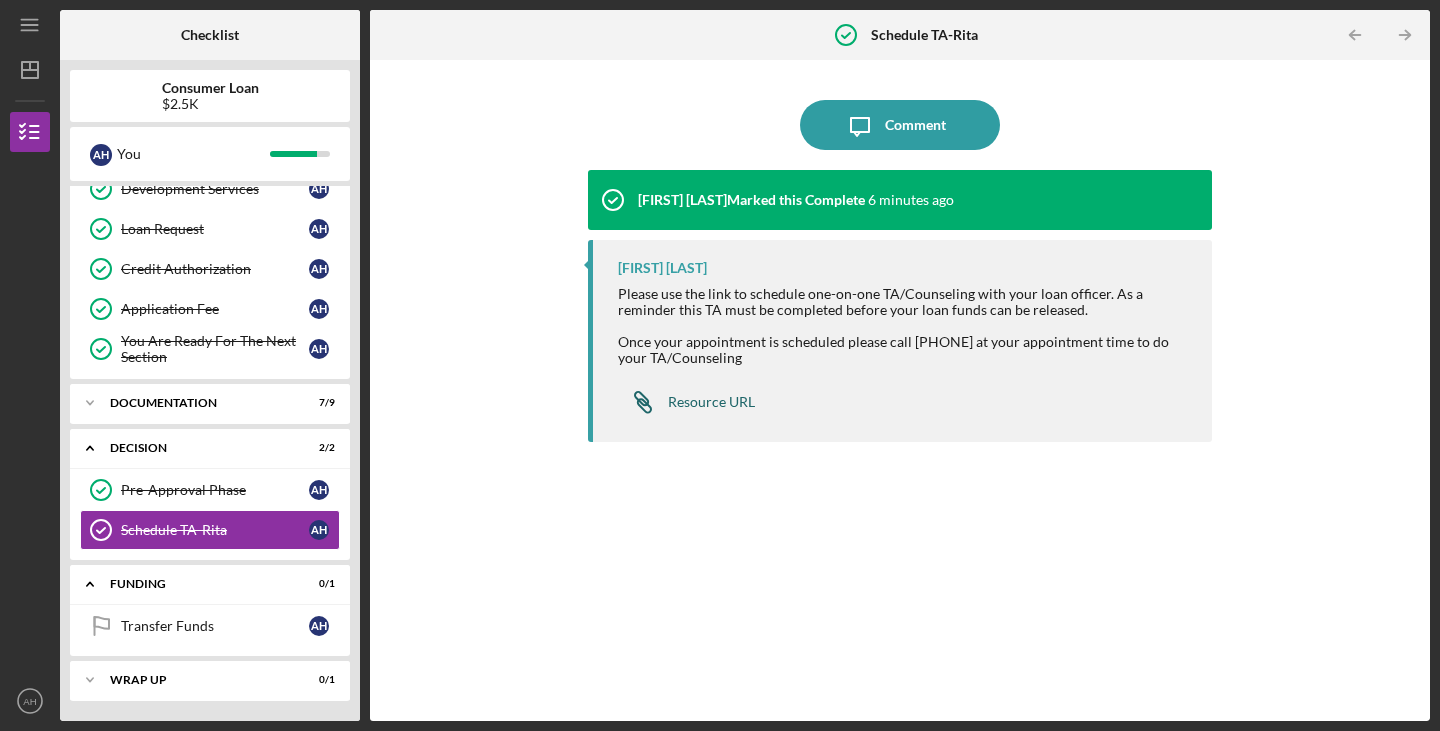 click on "Resource URL" at bounding box center [711, 402] 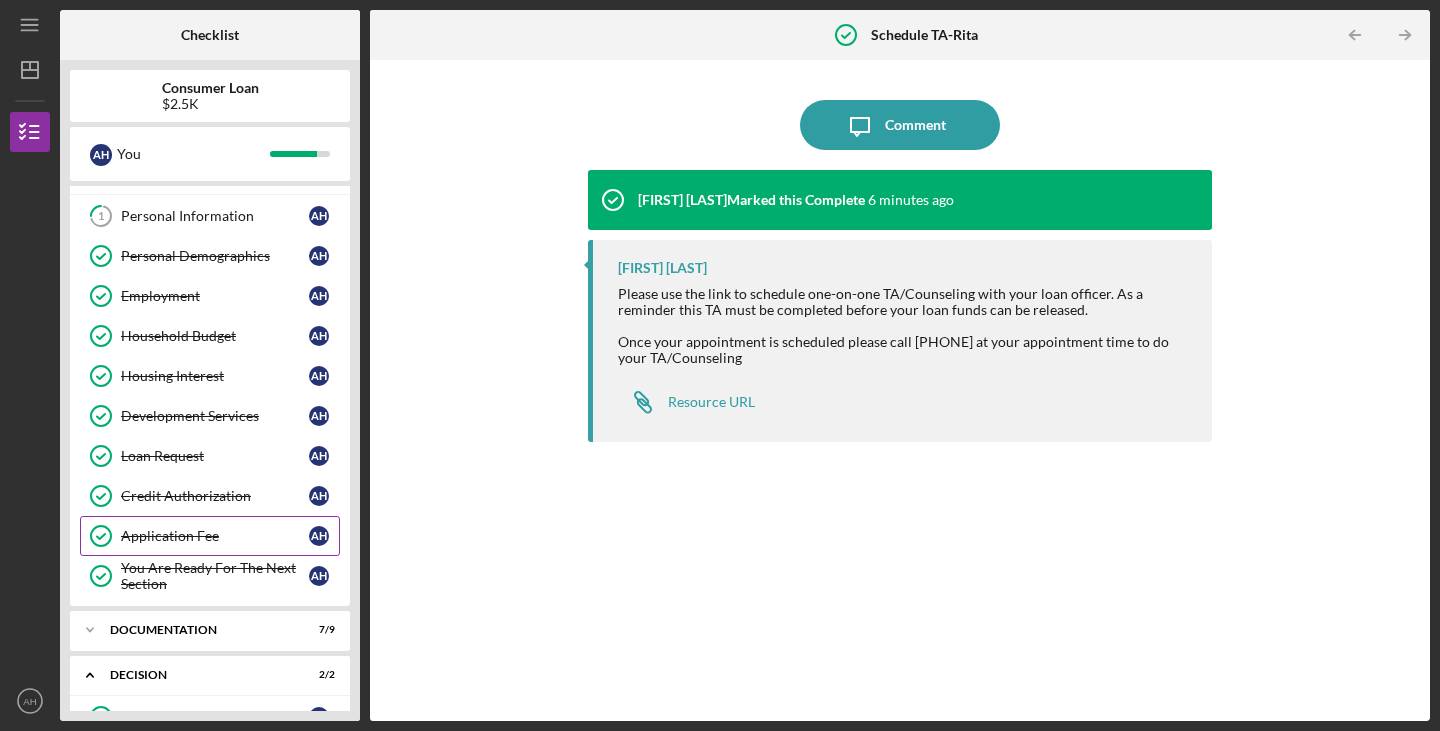 scroll, scrollTop: 0, scrollLeft: 0, axis: both 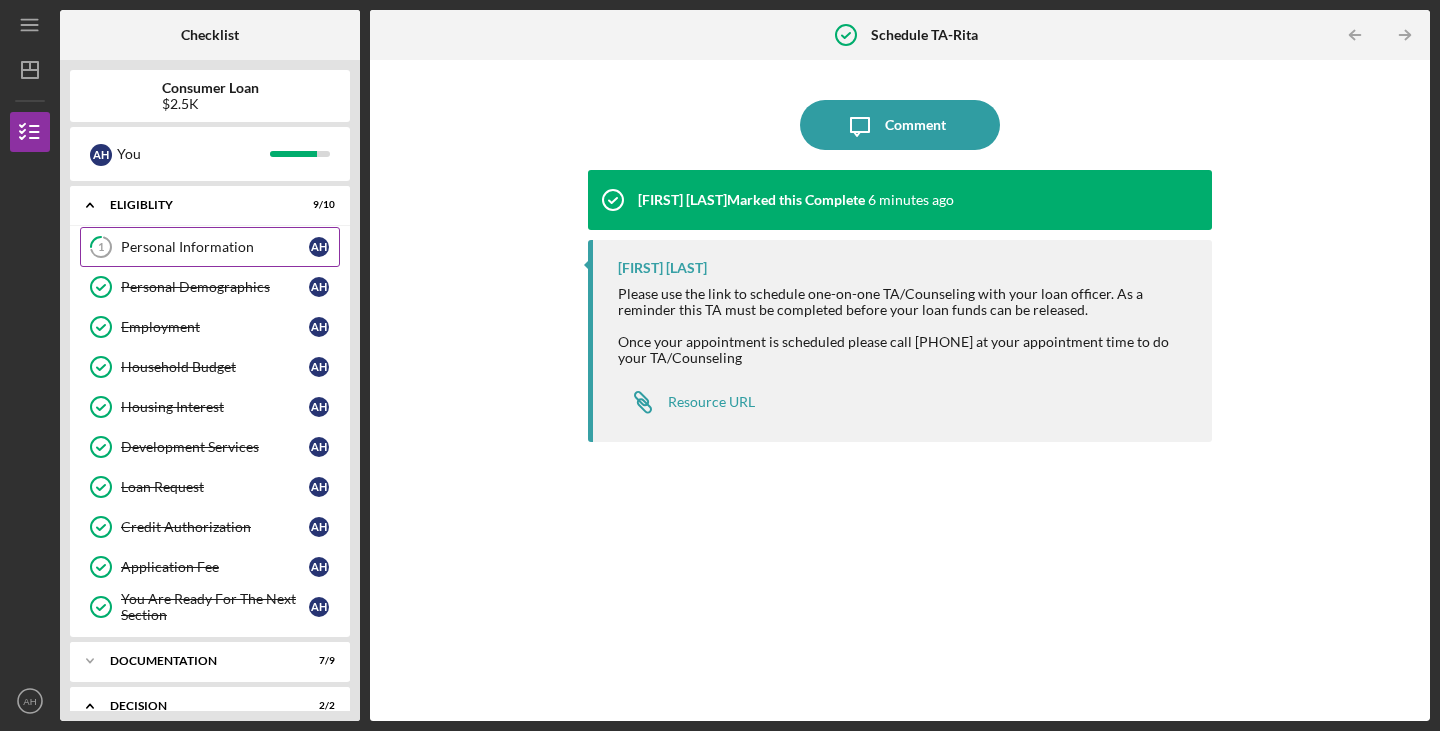 click on "1 Personal Information A H" at bounding box center [210, 247] 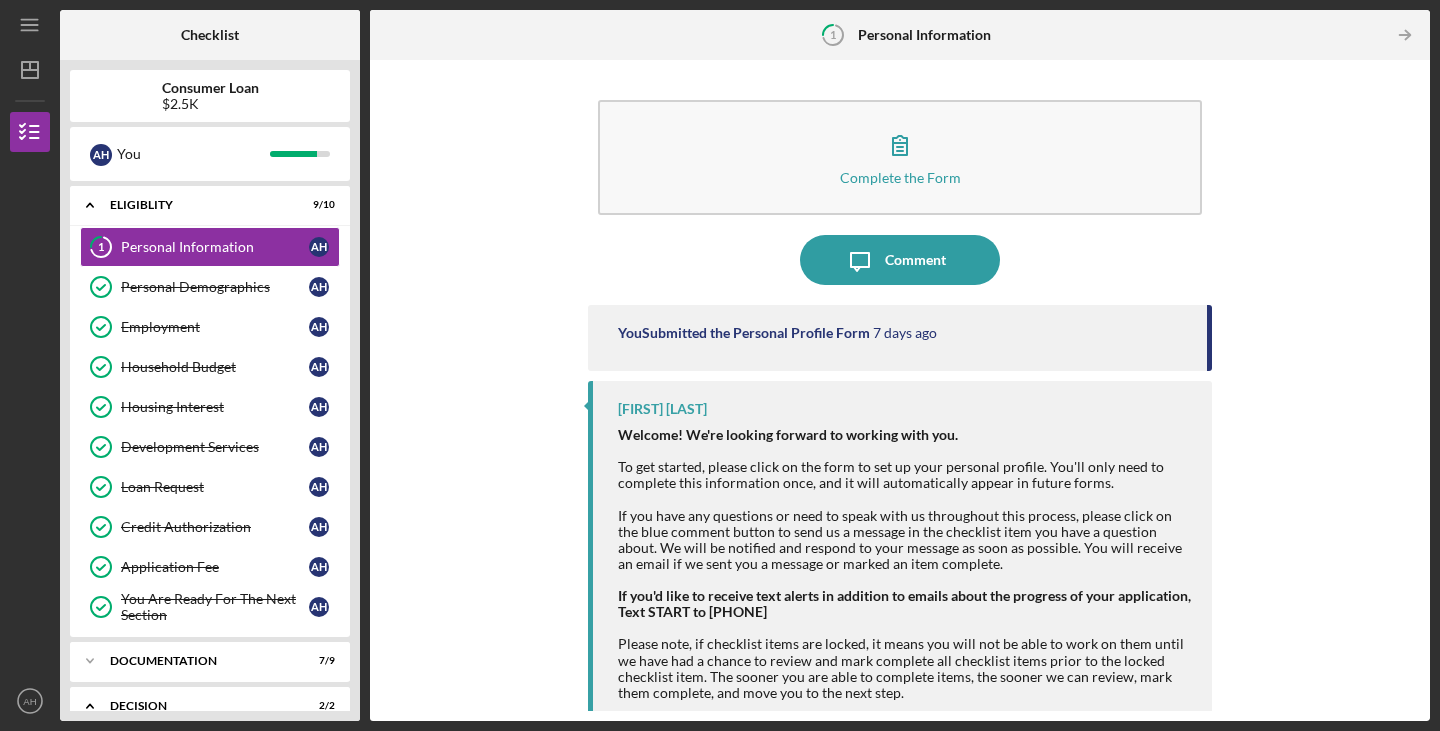scroll, scrollTop: 10, scrollLeft: 0, axis: vertical 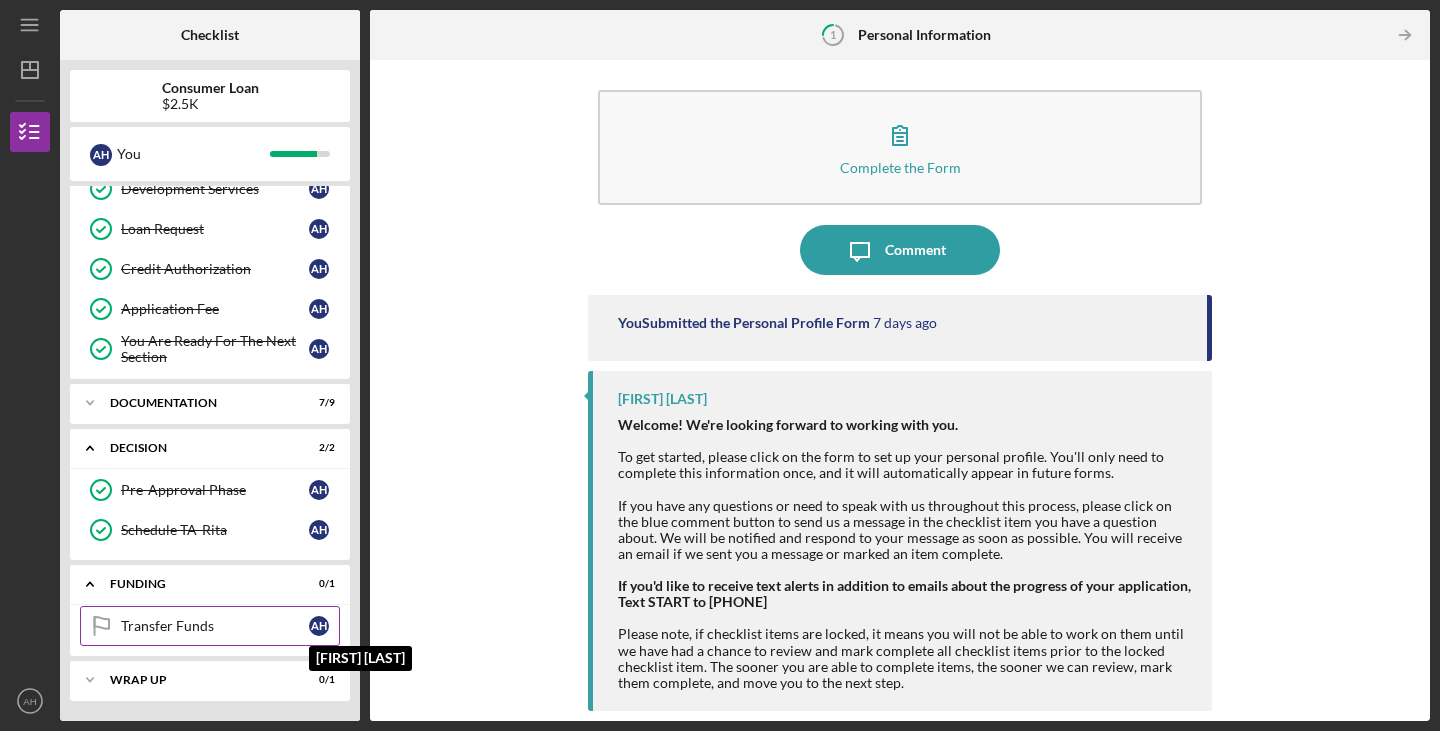 click on "A H" at bounding box center (319, 626) 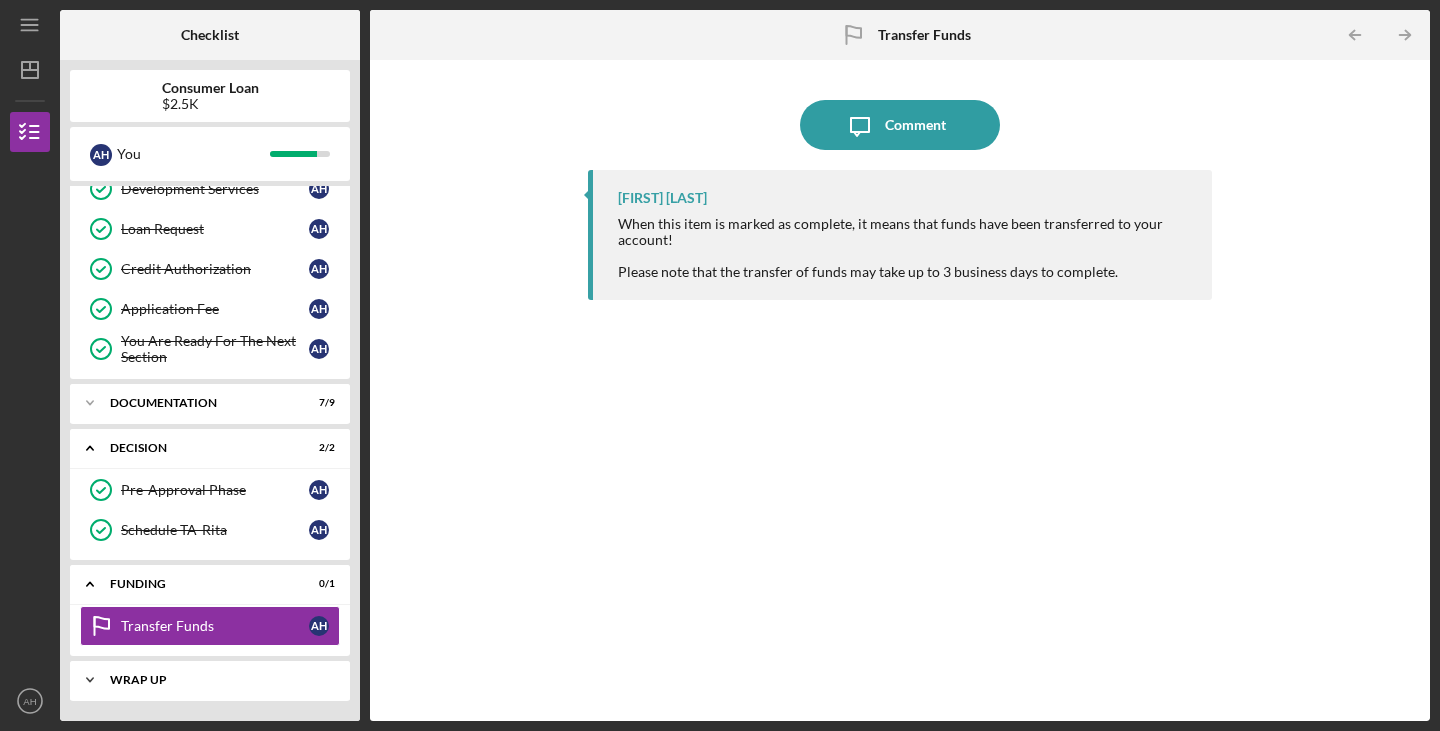 click on "Wrap up" at bounding box center (217, 680) 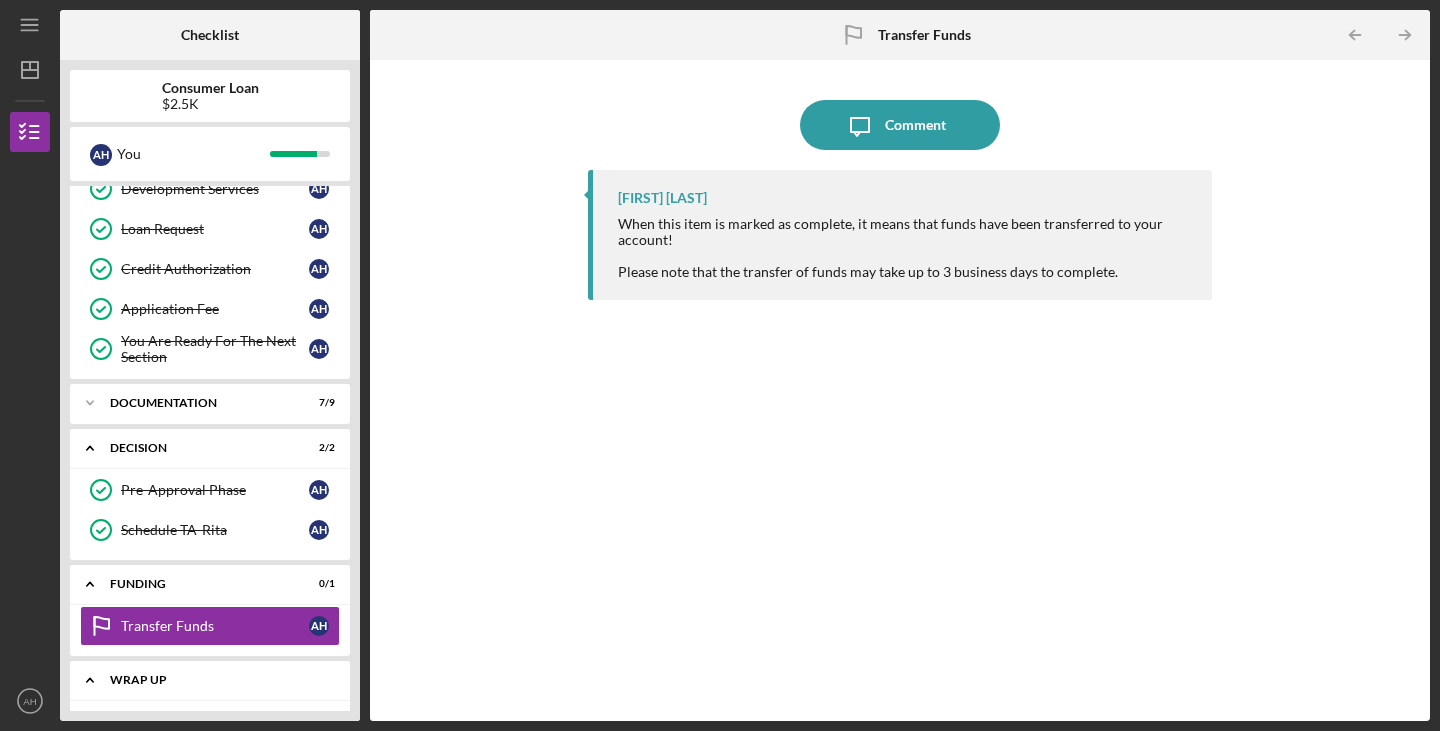 click on "Wrap up" at bounding box center [217, 680] 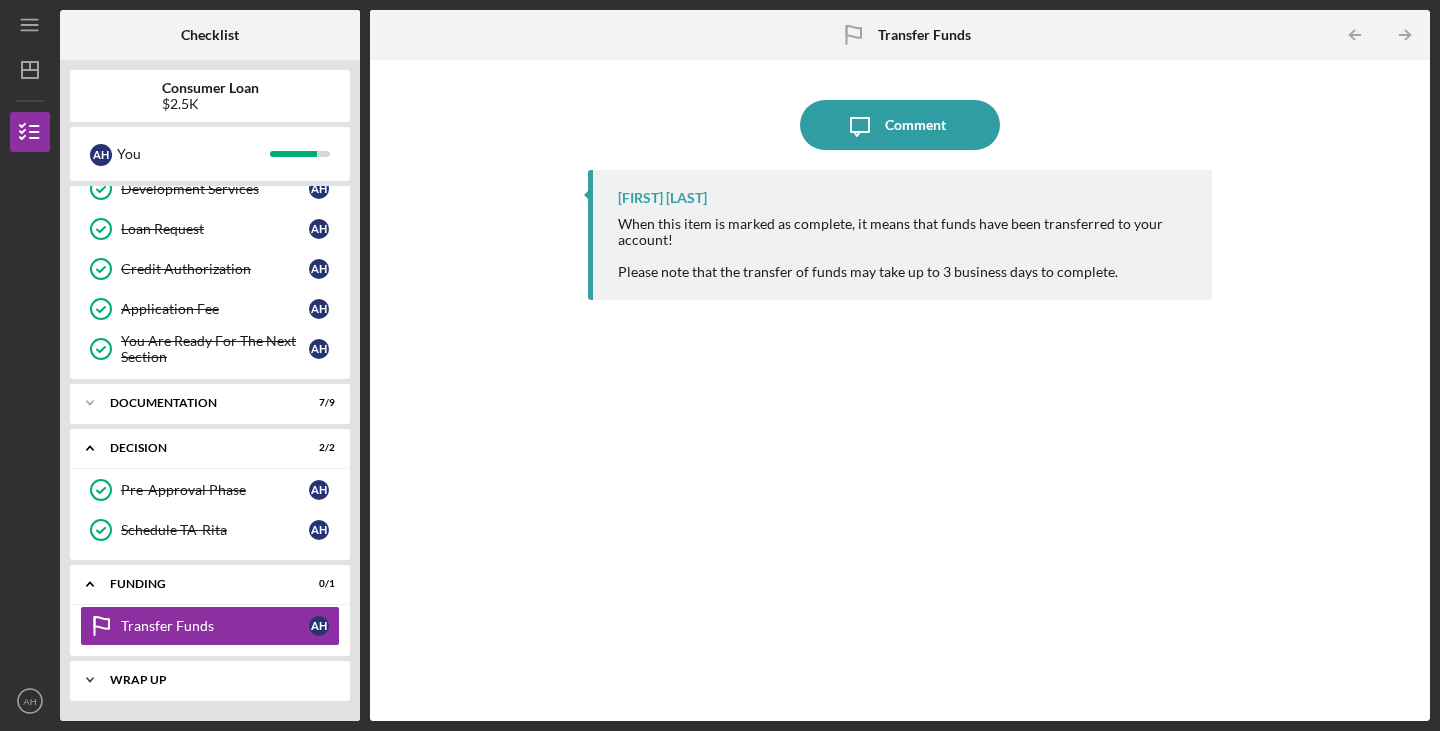 click on "Icon/Expander" 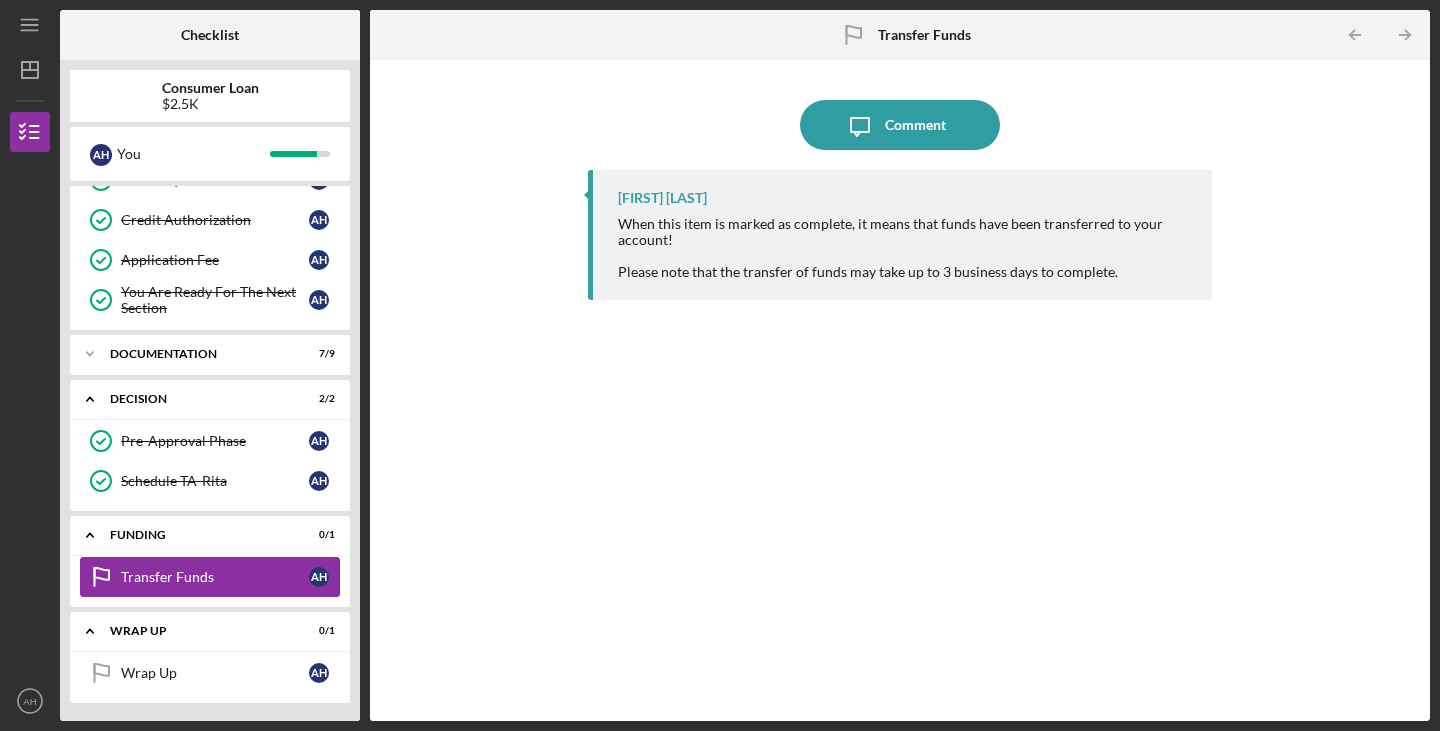 scroll, scrollTop: 309, scrollLeft: 0, axis: vertical 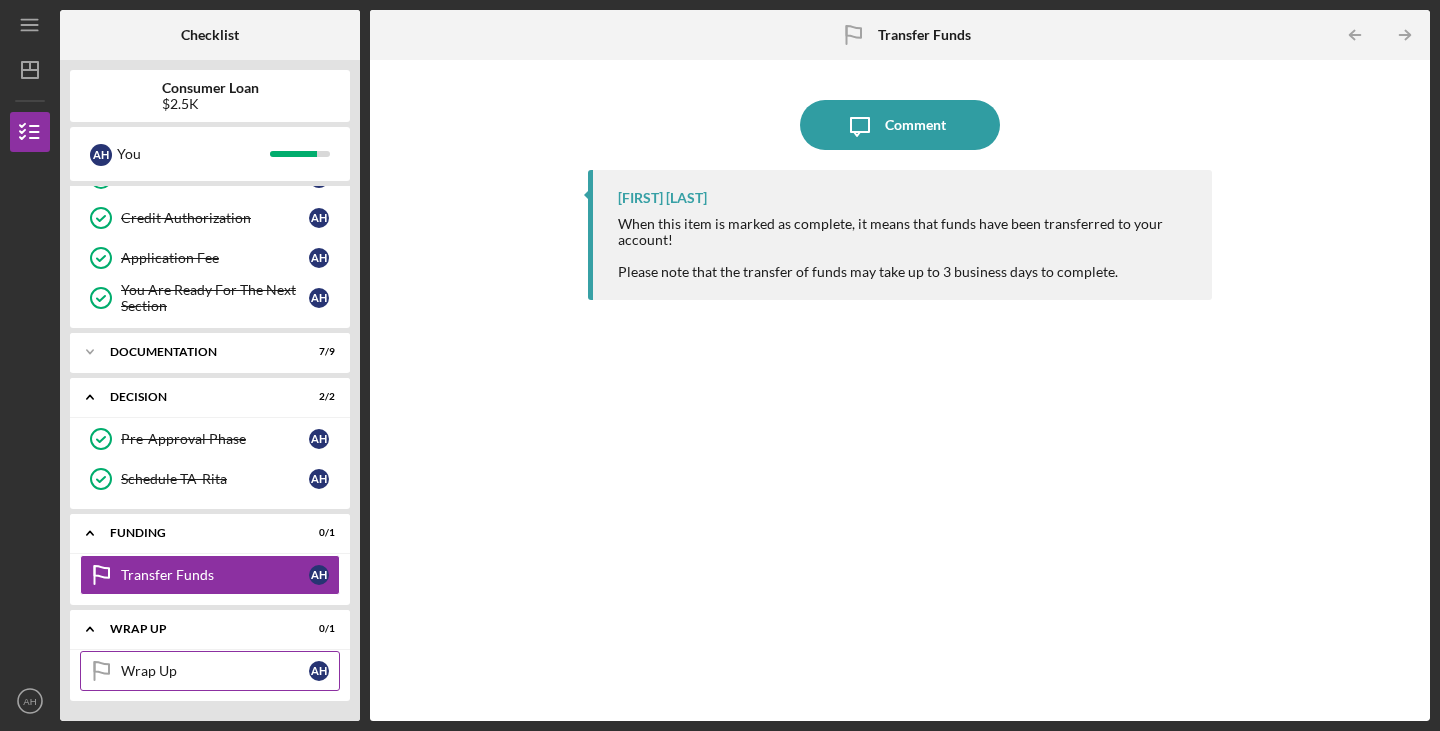 click on "Wrap Up" at bounding box center (215, 671) 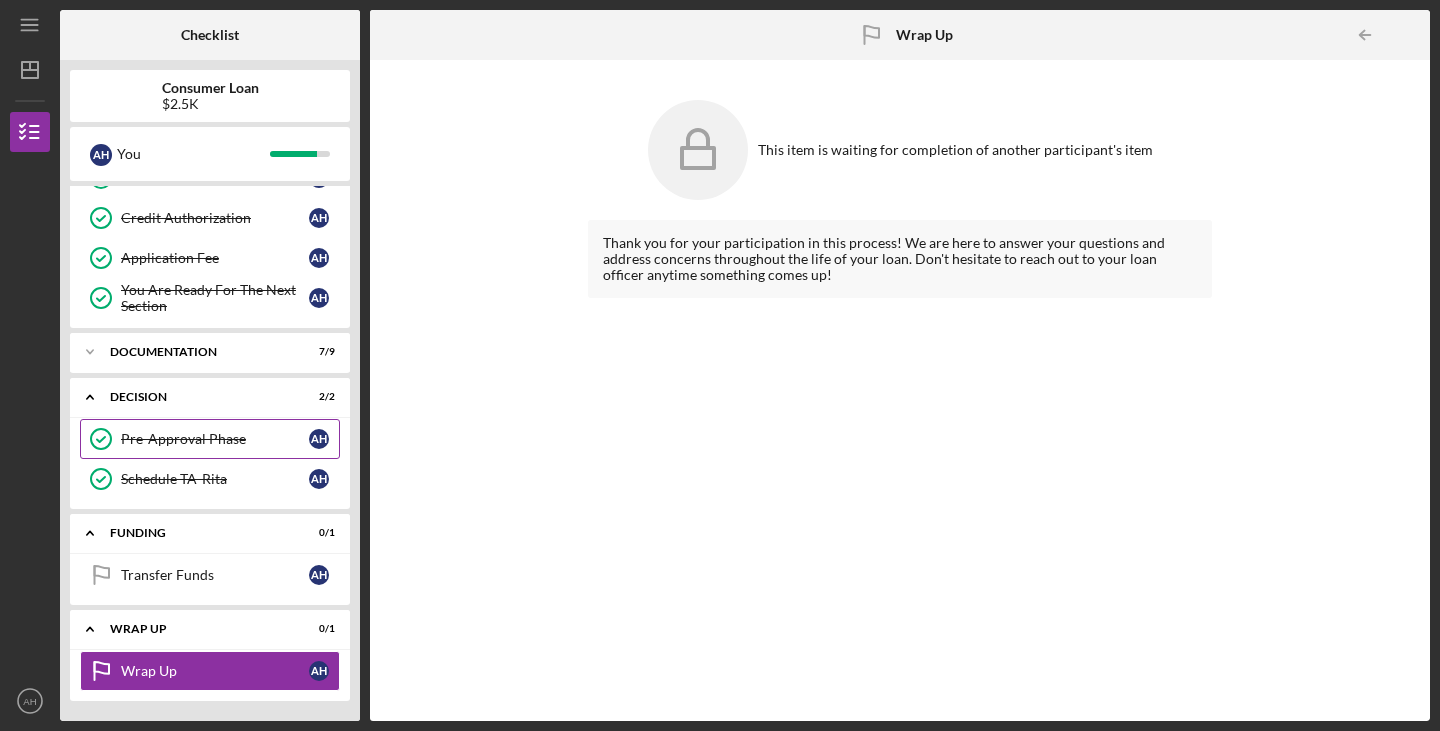 click on "Pre-Approval Phase" at bounding box center (215, 439) 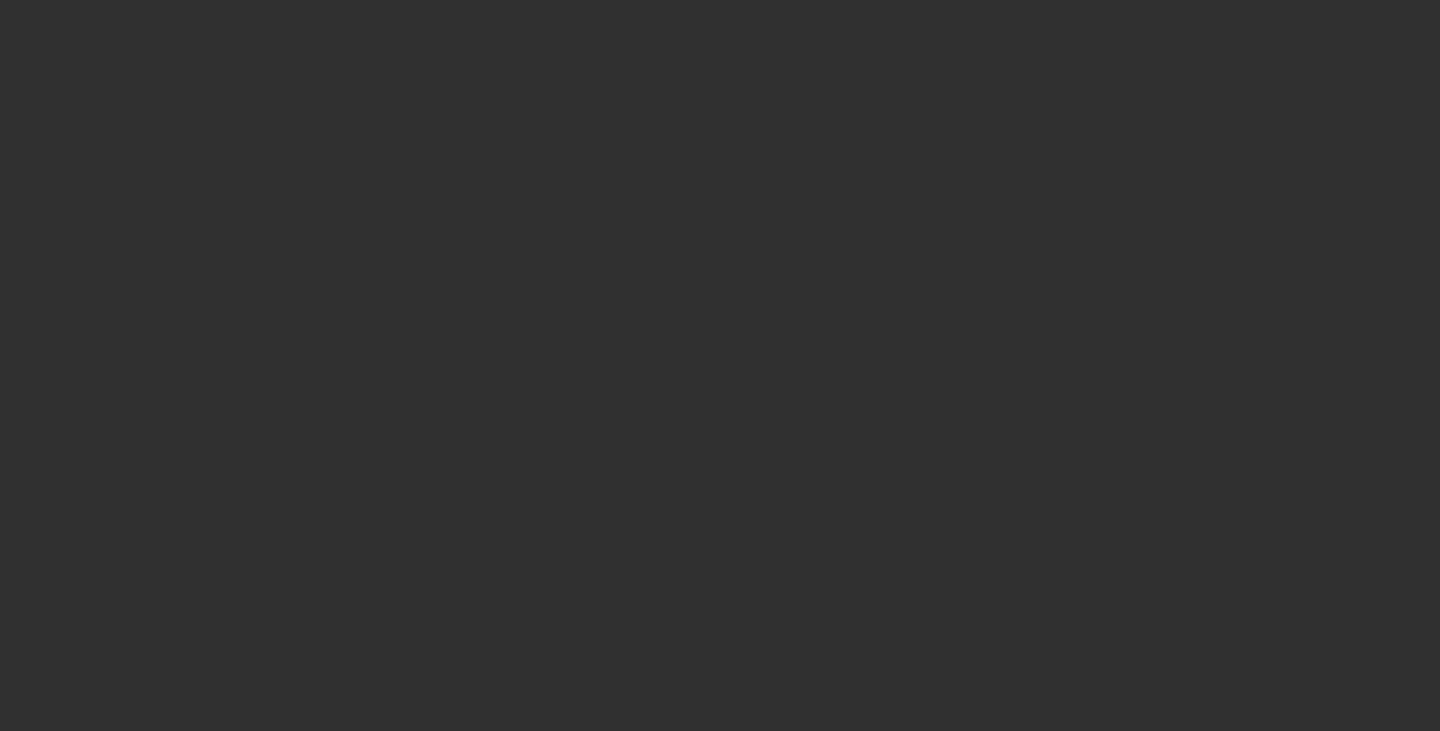 scroll, scrollTop: 0, scrollLeft: 0, axis: both 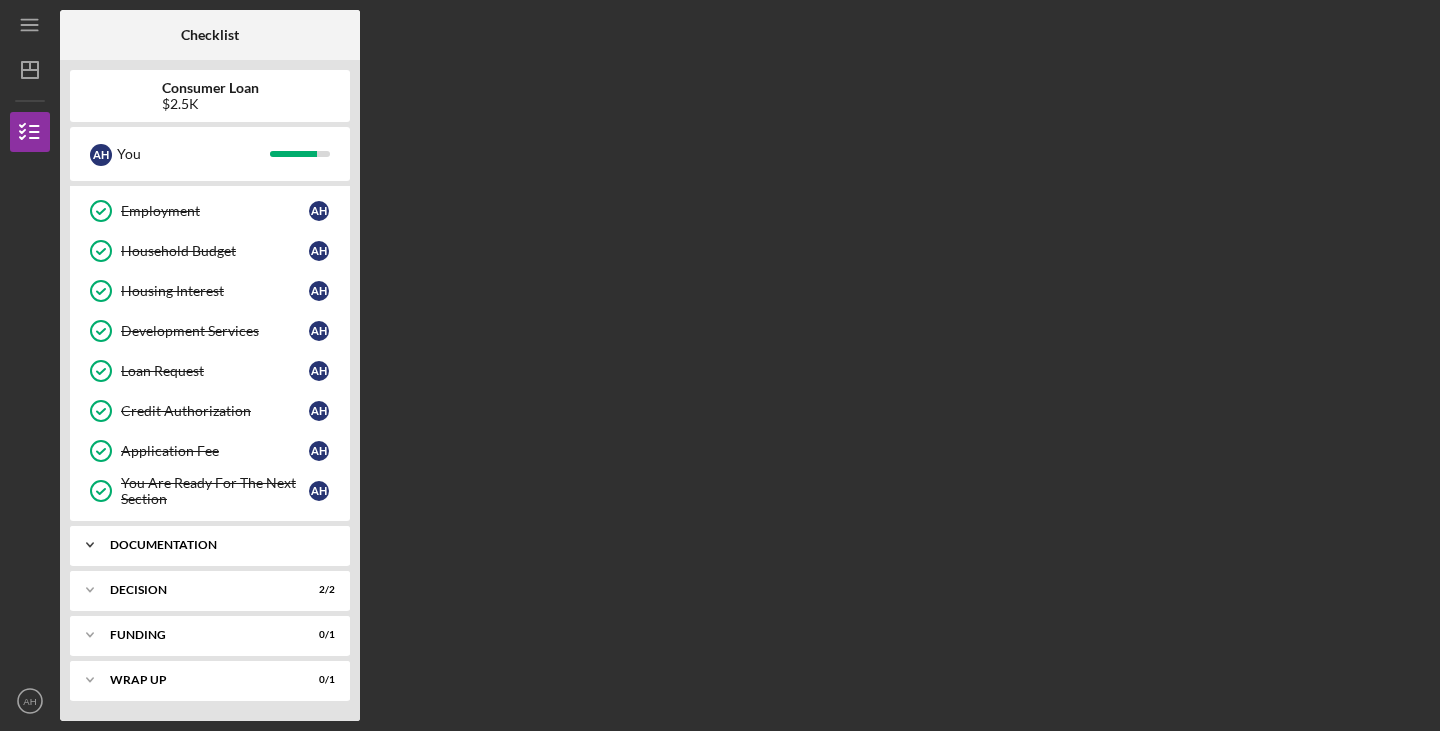 click on "Icon/Expander" 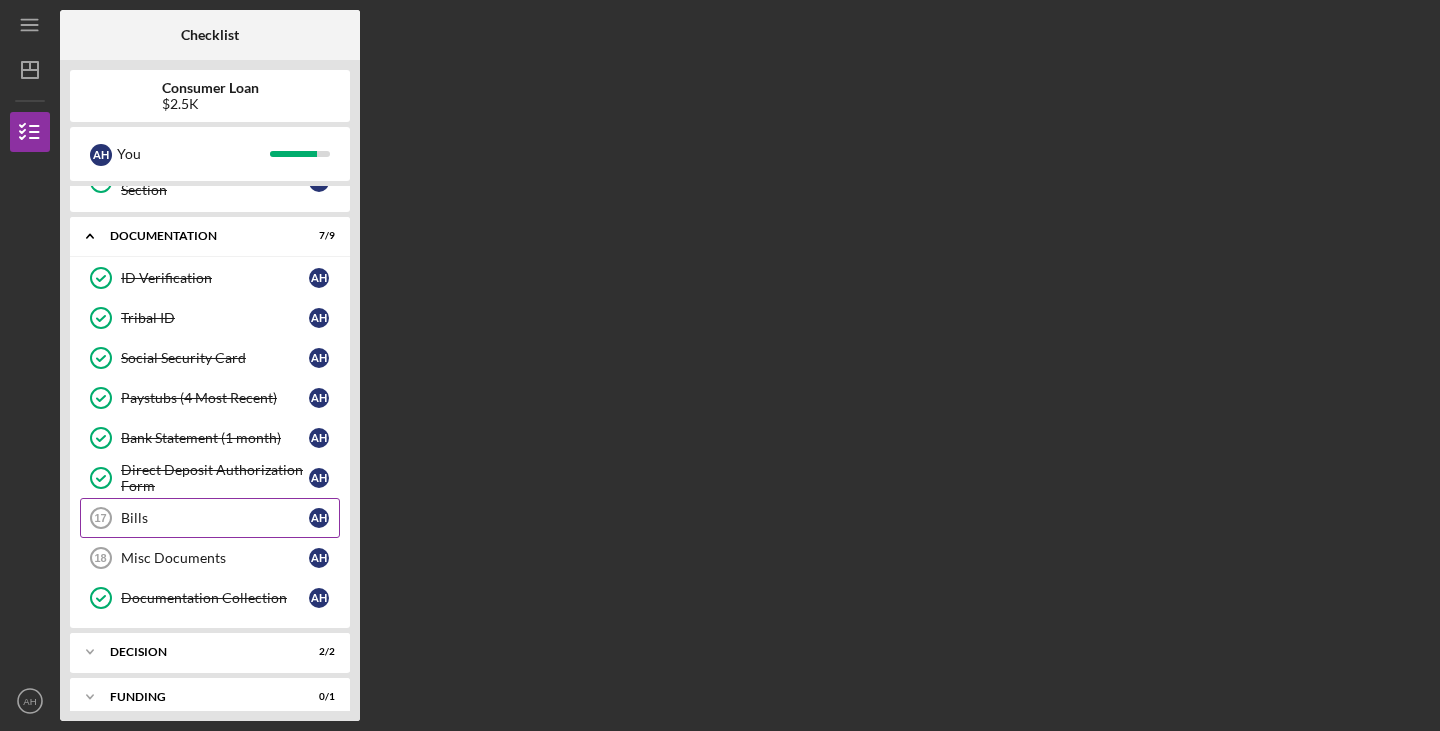 scroll, scrollTop: 487, scrollLeft: 0, axis: vertical 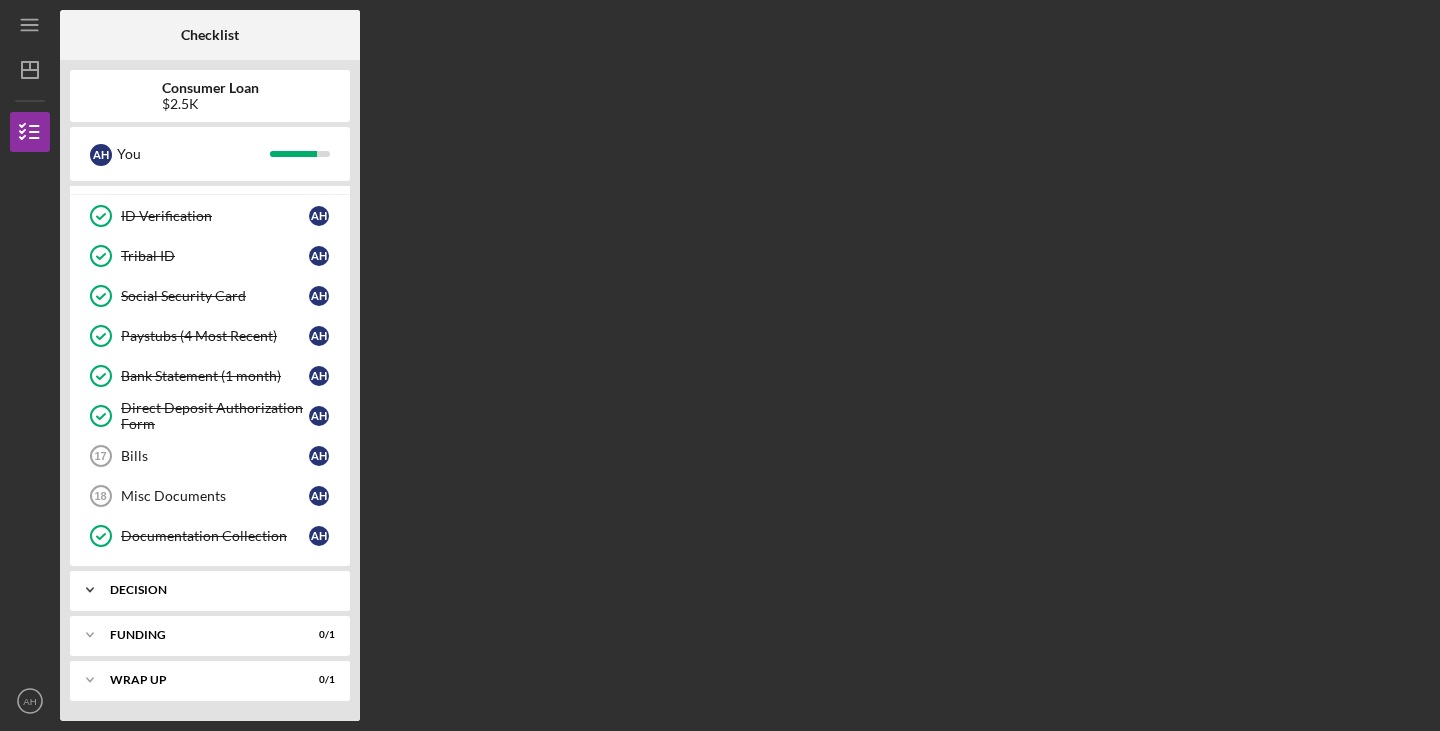 click on "Icon/Expander Decision 2 / 2" at bounding box center (210, 590) 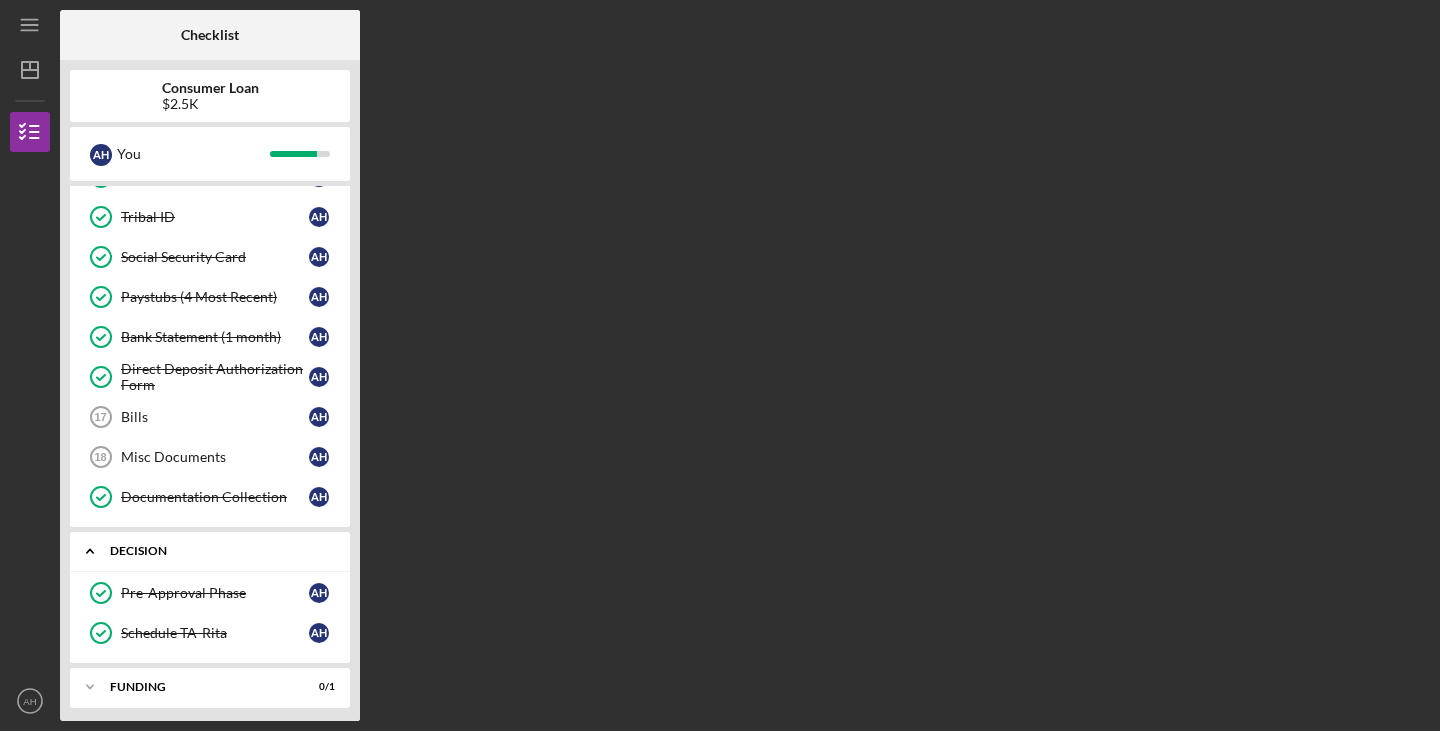 scroll, scrollTop: 578, scrollLeft: 0, axis: vertical 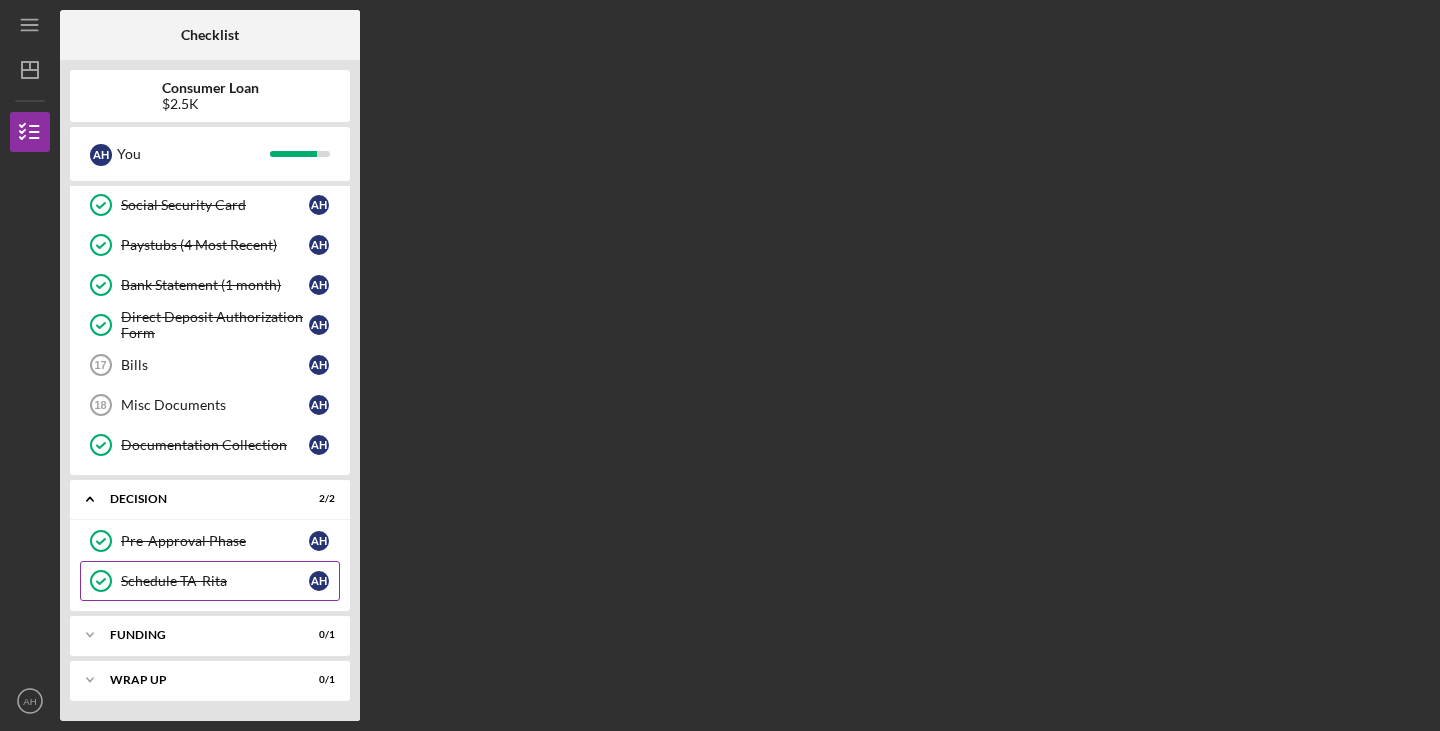 click on "Schedule TA-Rita" at bounding box center (215, 581) 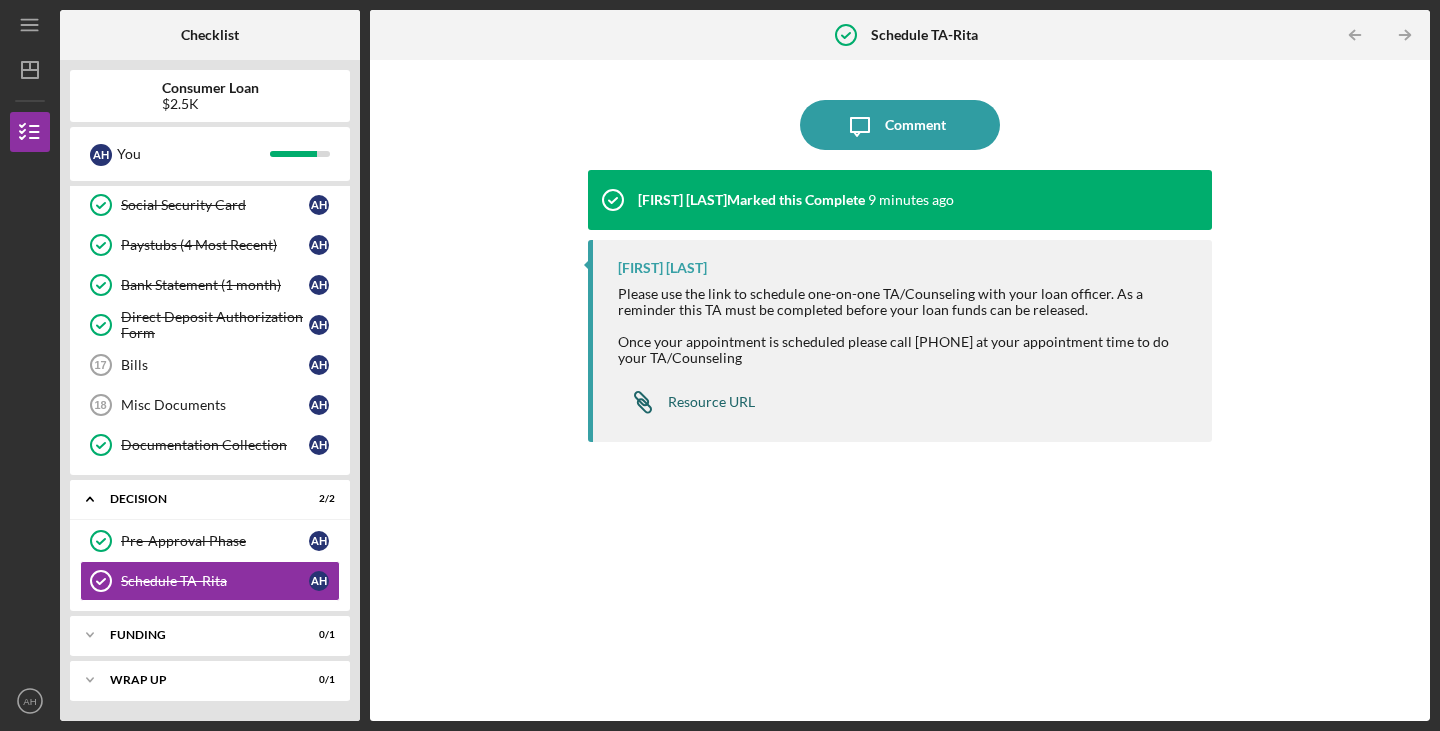 click on "Resource URL" at bounding box center (711, 402) 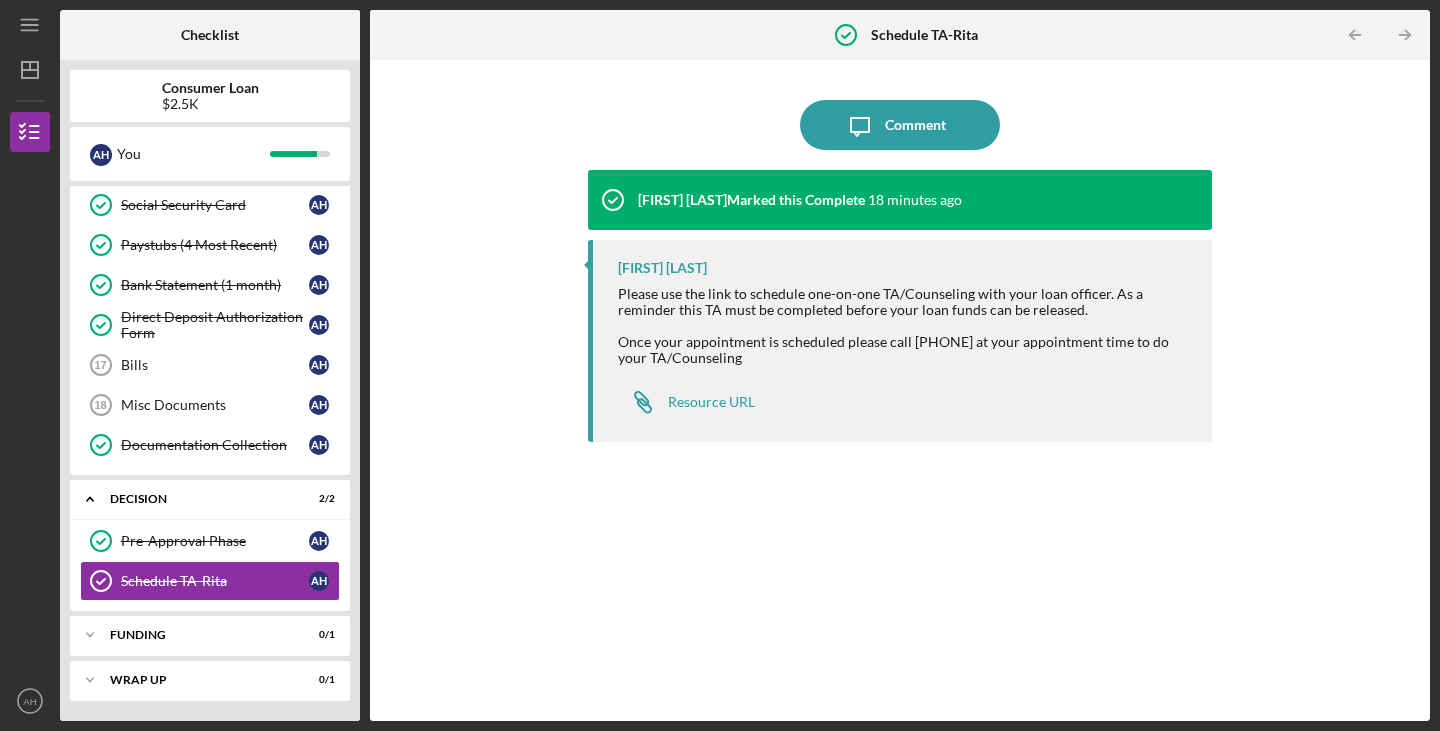 click on "[FIRST] [LAST] Marked this Complete    18 minutes ago [FIRST] [LAST]   Please use the link to schedule one-on-one TA/Counseling with your loan officer. As a reminder this TA must be completed before your loan funds can be released.
Once your appointment is scheduled please call [PHONE] at your appointment time to do your TA/Counseling Icon/Link Resource URL" at bounding box center [900, 430] 